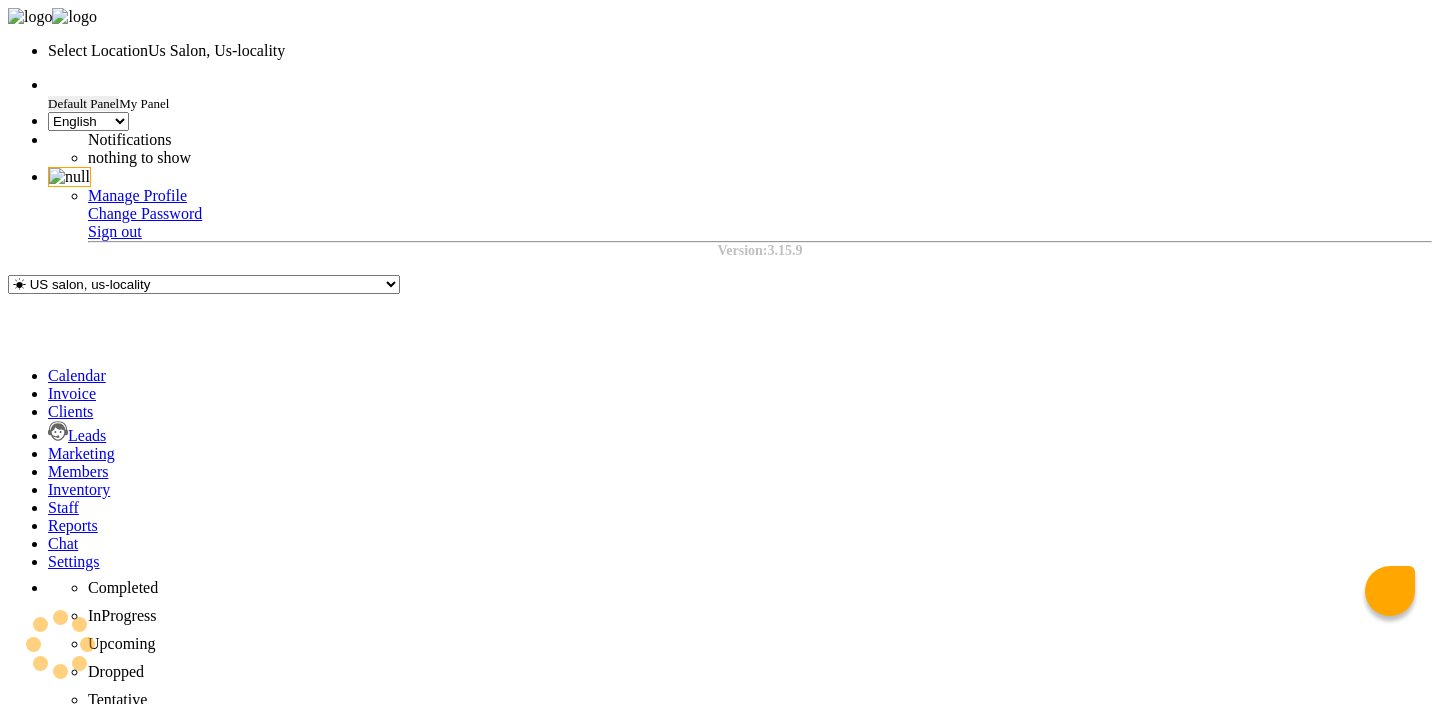 select on "en" 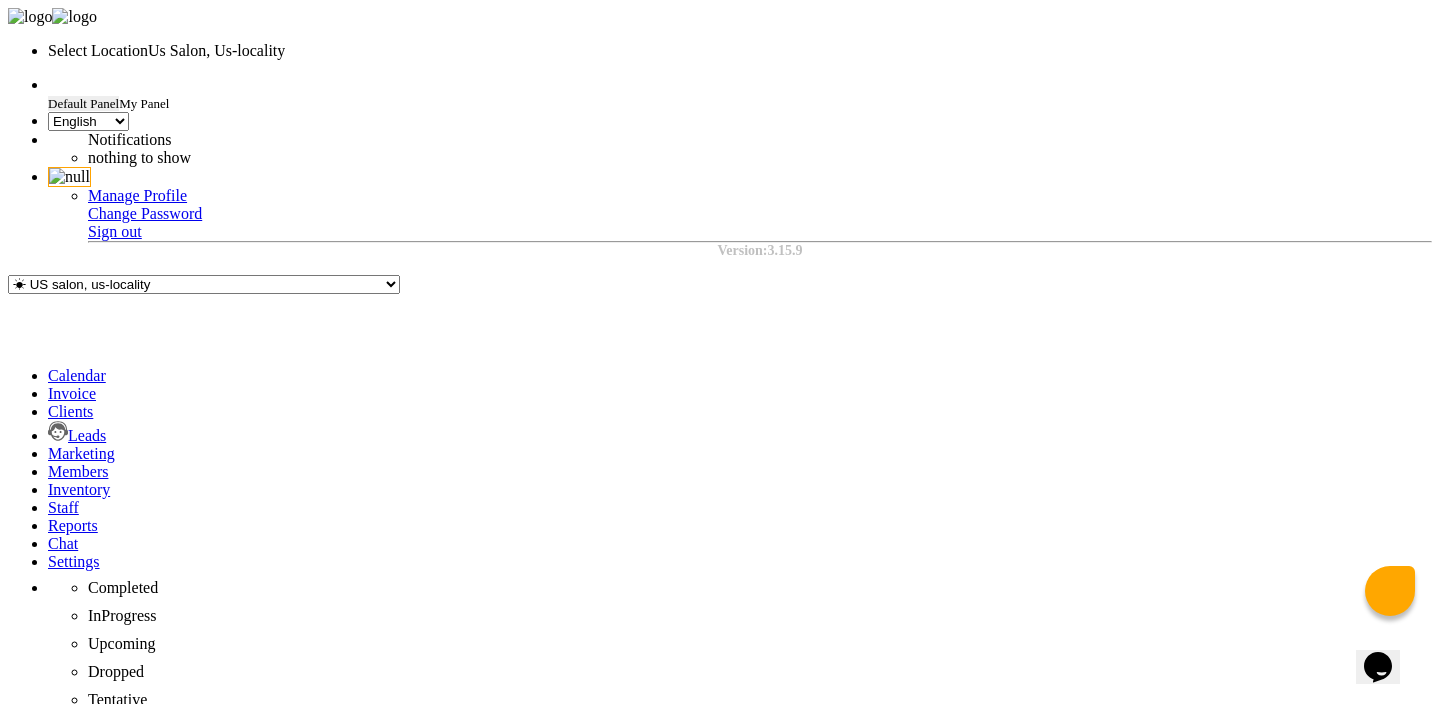 scroll, scrollTop: 0, scrollLeft: 0, axis: both 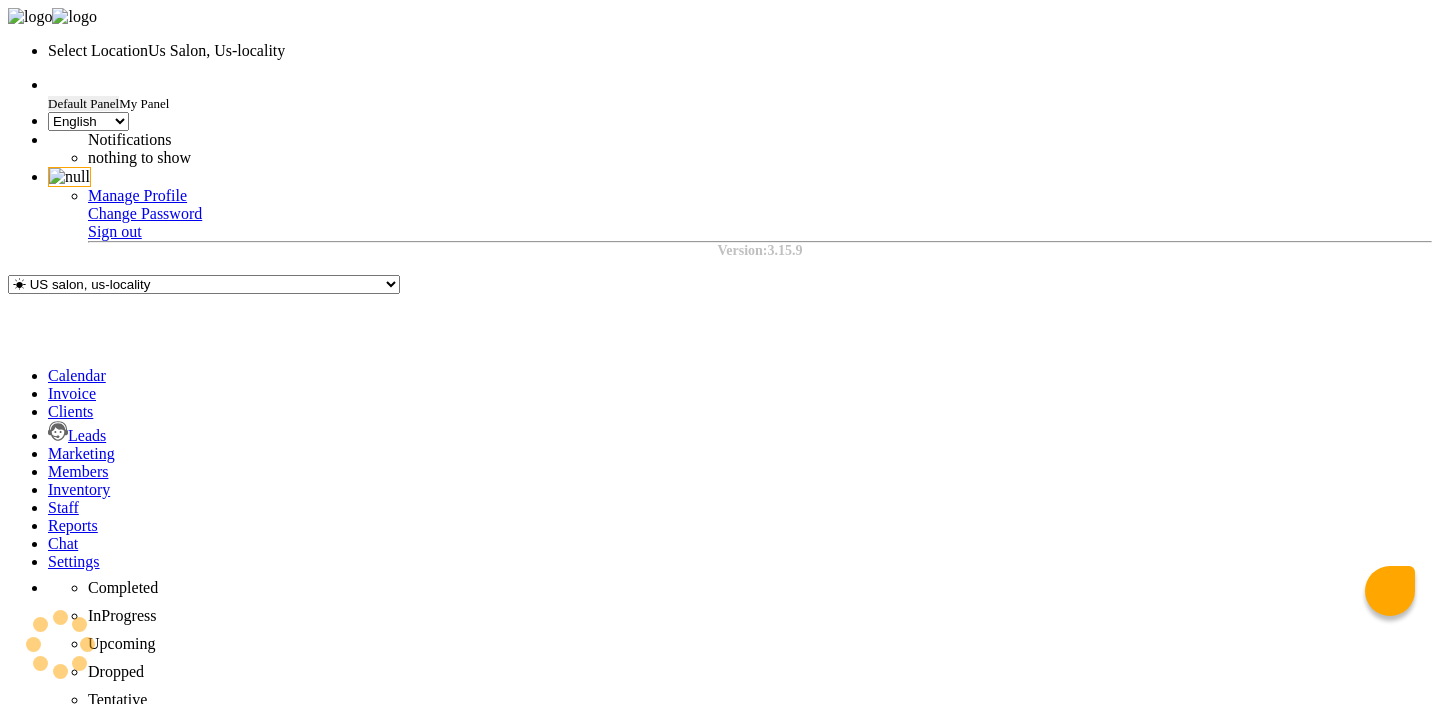 select on "en" 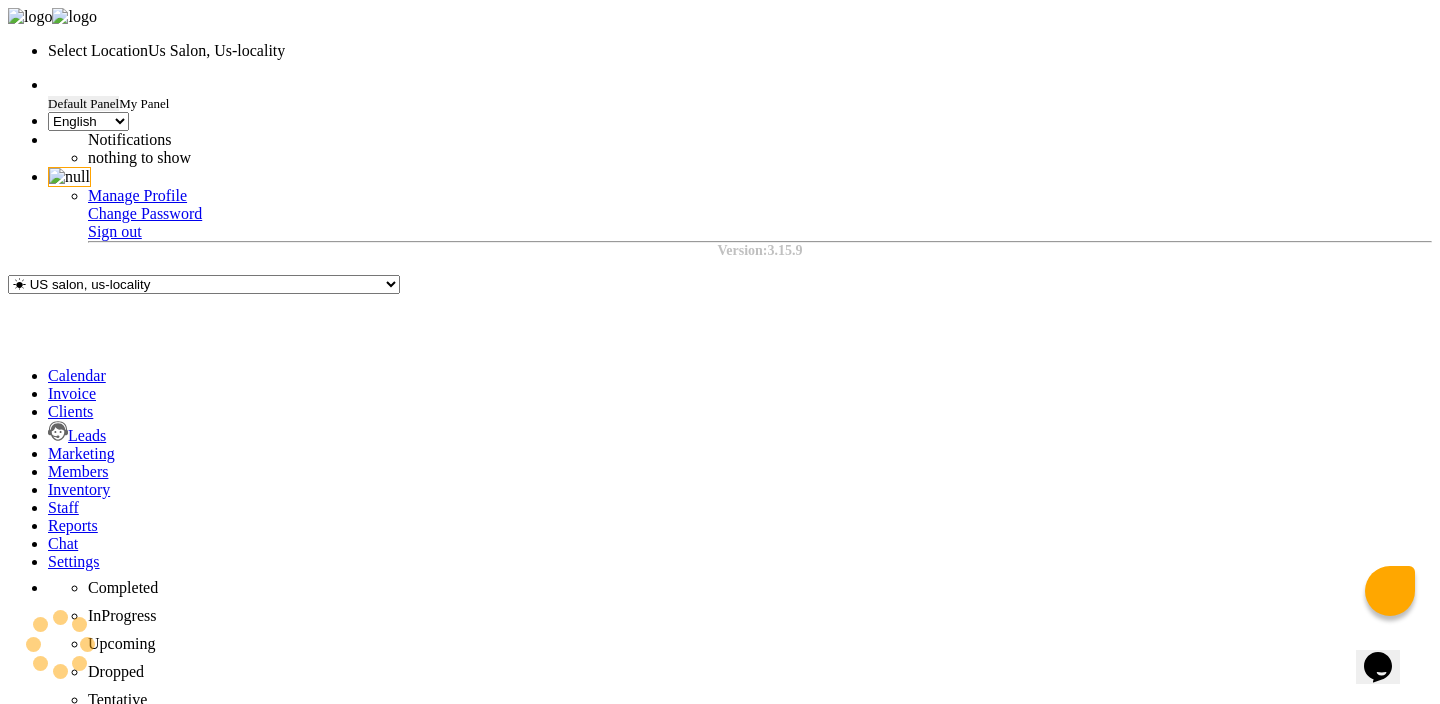 scroll, scrollTop: 0, scrollLeft: 0, axis: both 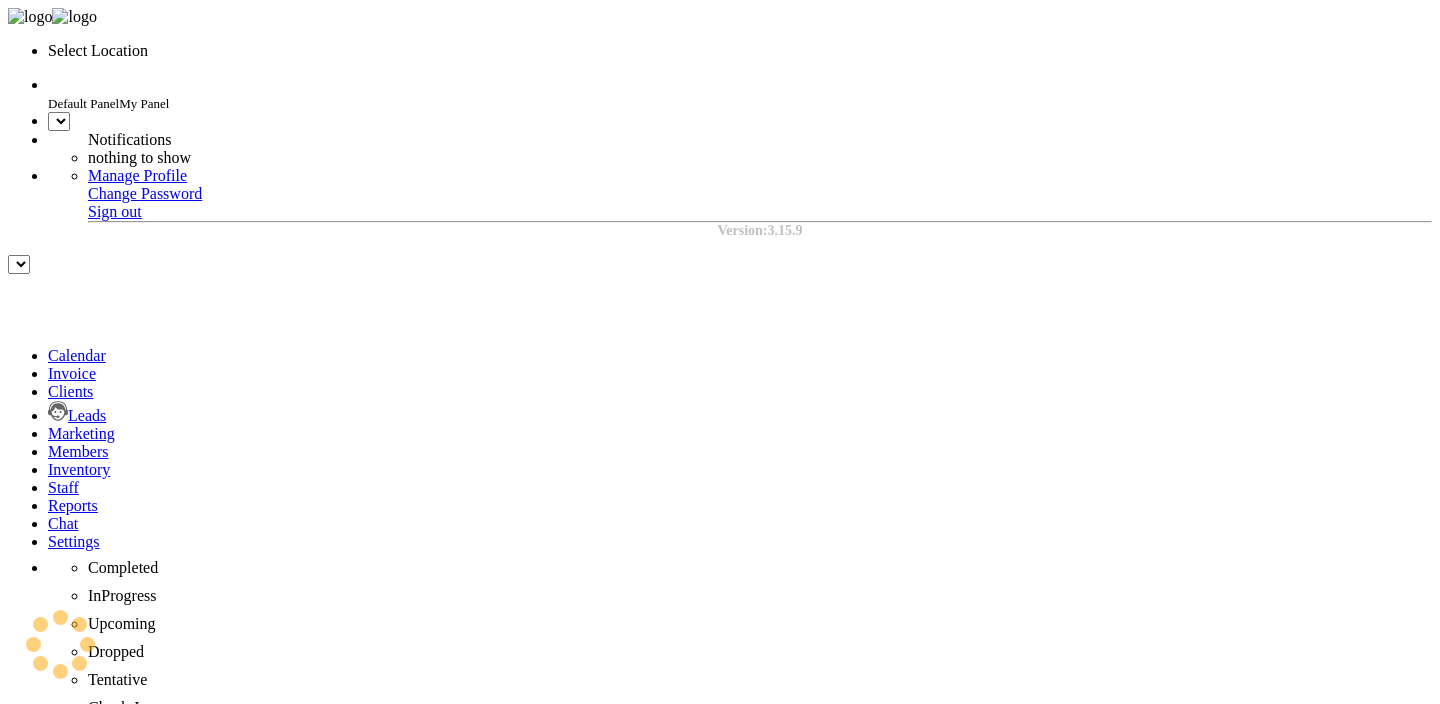 select on "en" 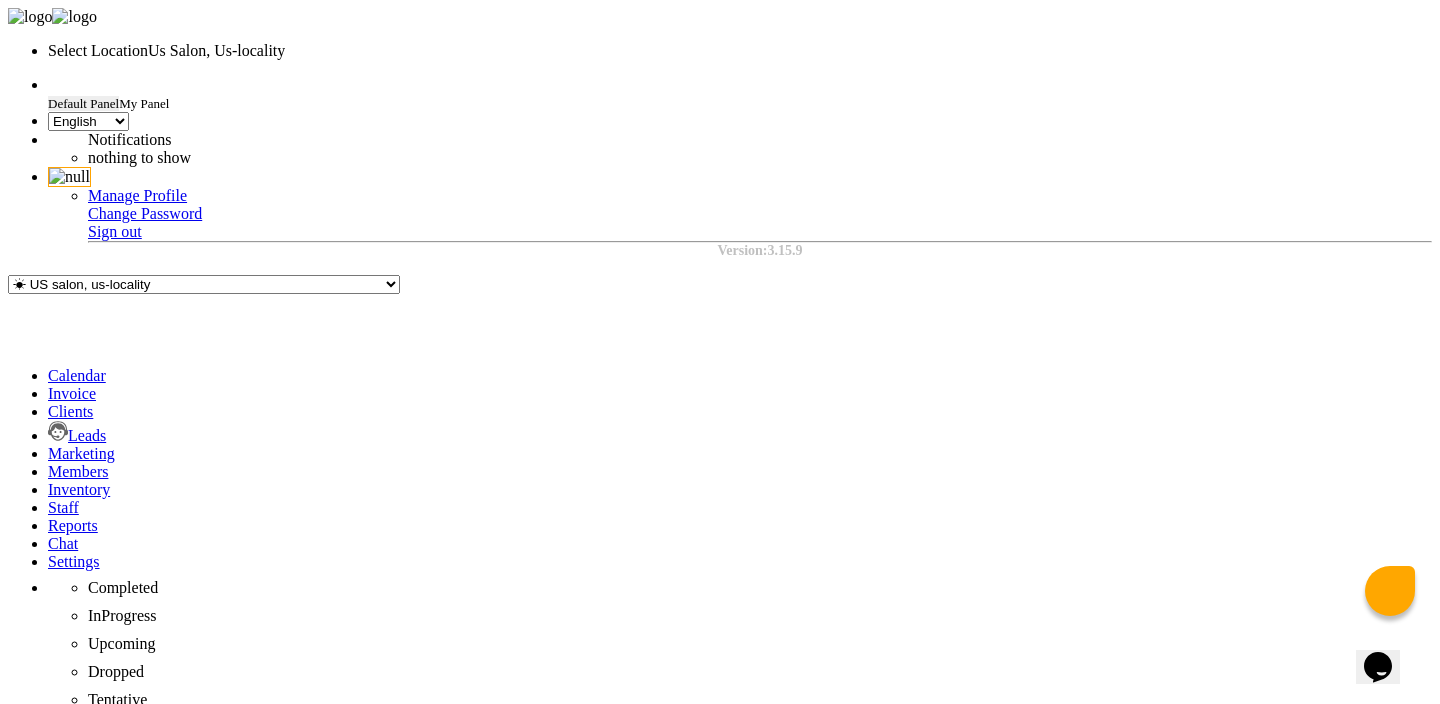 scroll, scrollTop: 0, scrollLeft: 0, axis: both 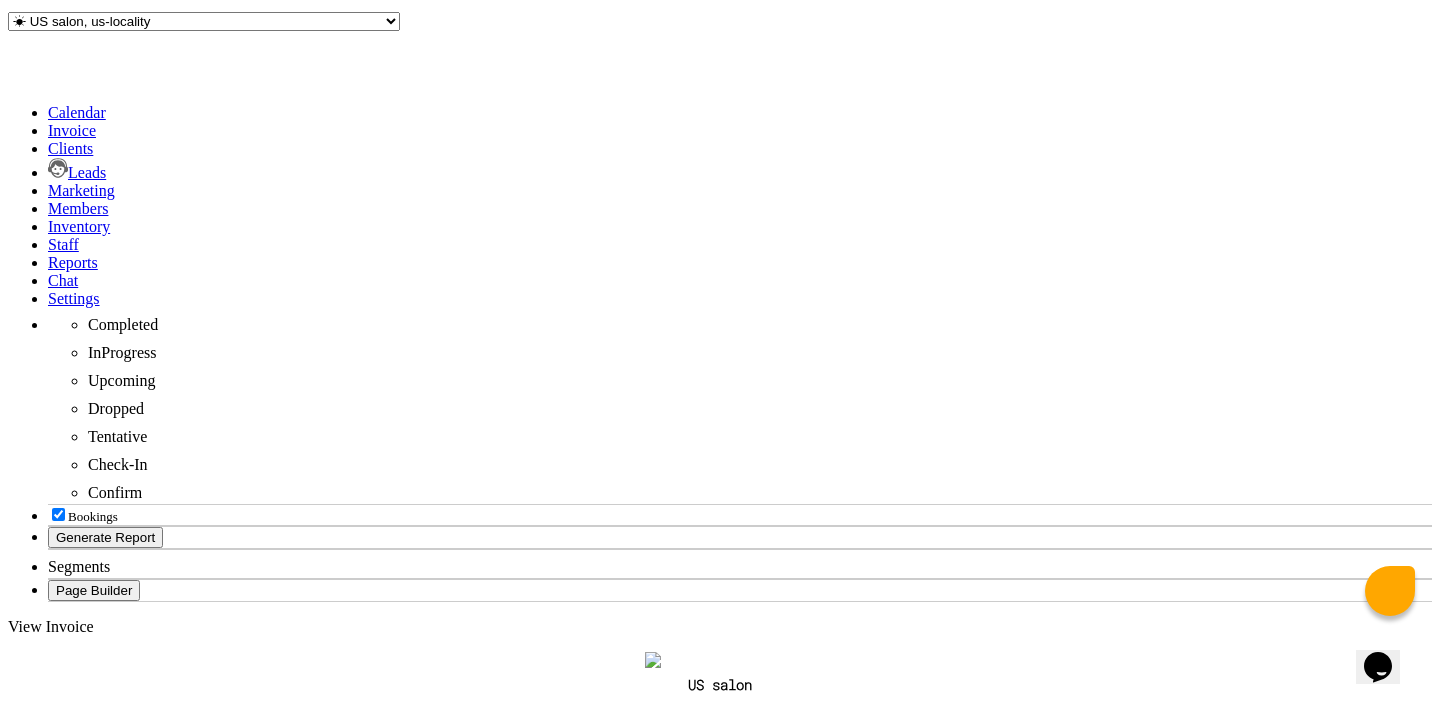 click on "$2,090.00" at bounding box center [780, 1206] 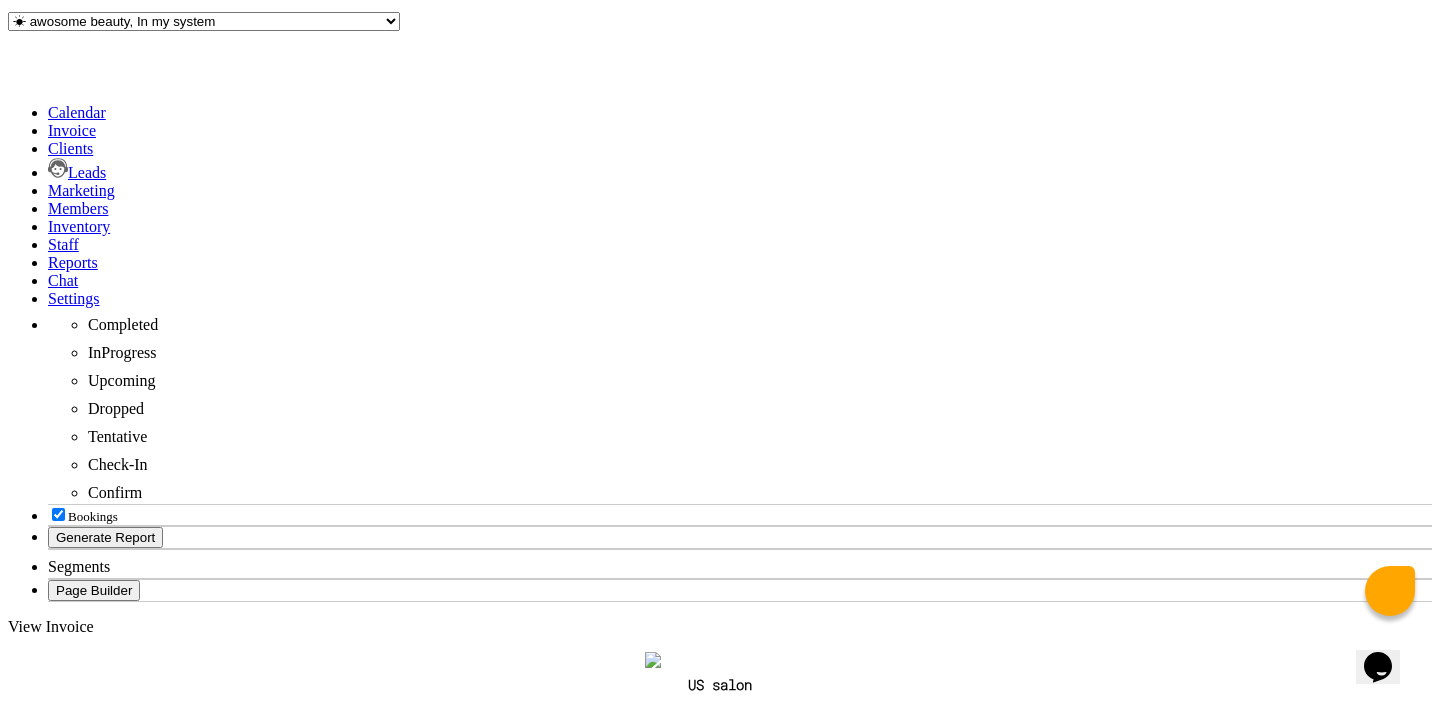 click on "$1,971.70" at bounding box center [841, 1206] 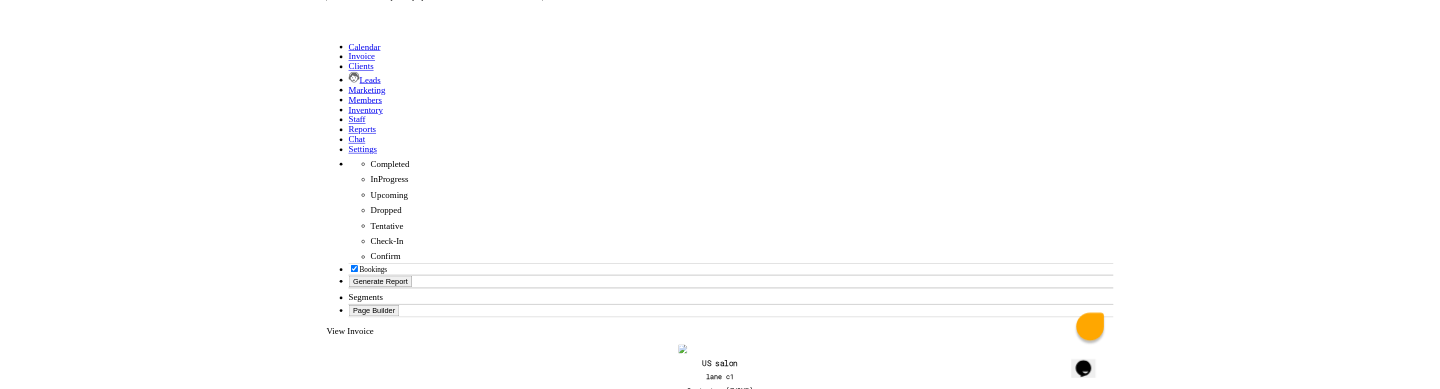 scroll, scrollTop: 304, scrollLeft: 0, axis: vertical 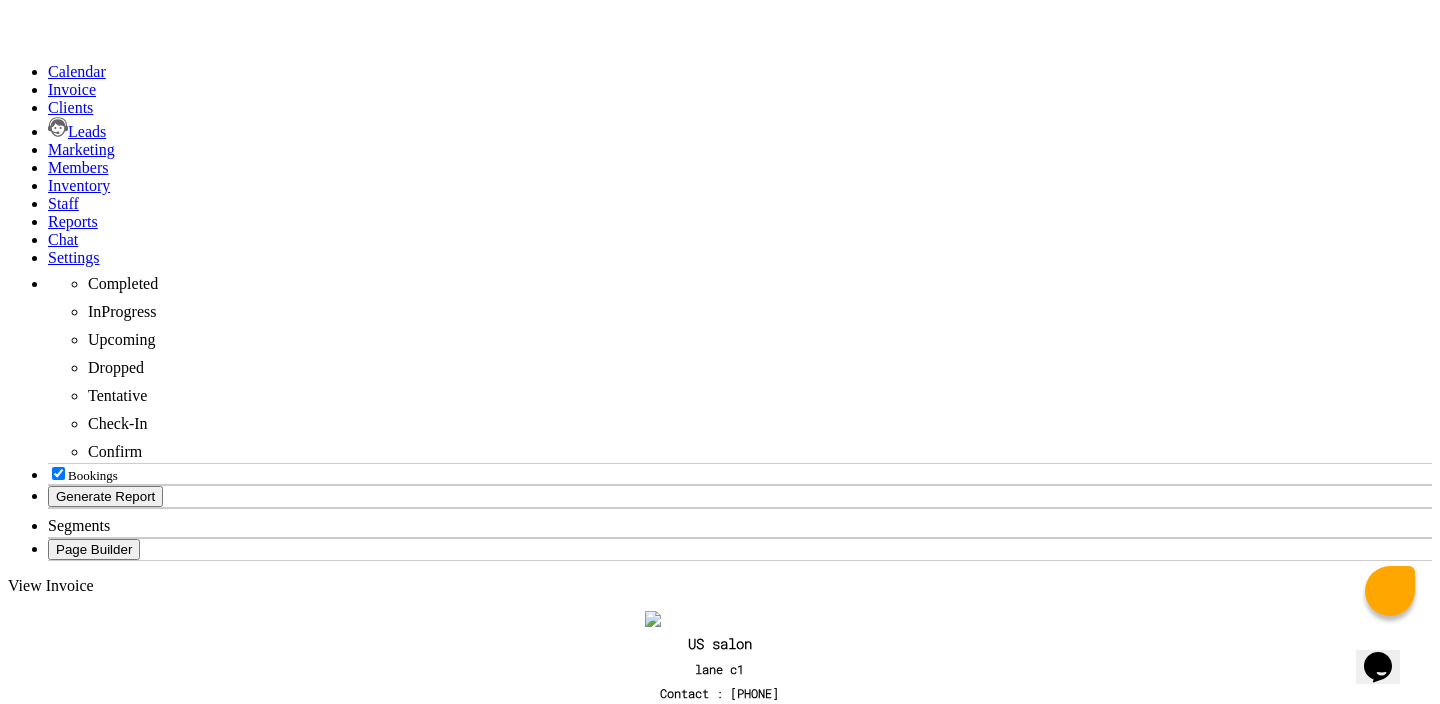click on "$1,971.70" at bounding box center (841, 1165) 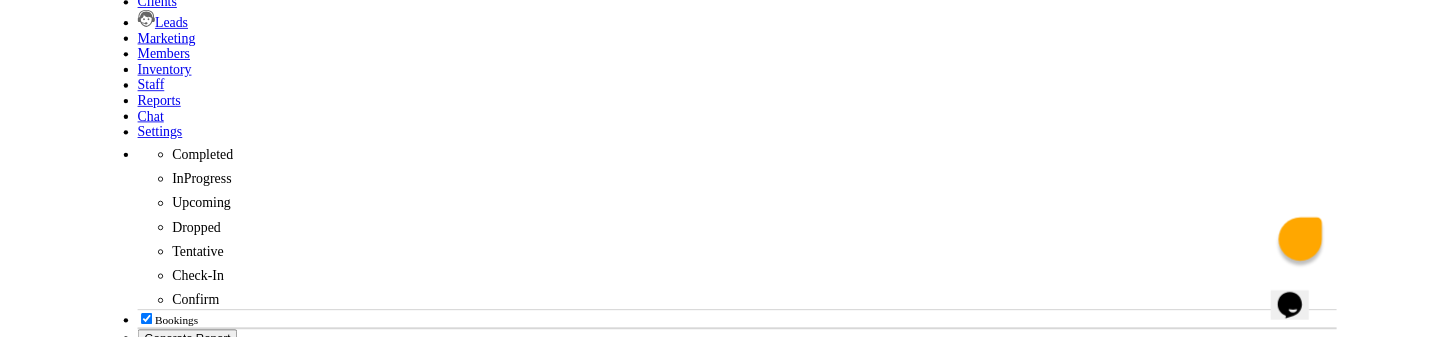 scroll, scrollTop: 0, scrollLeft: 0, axis: both 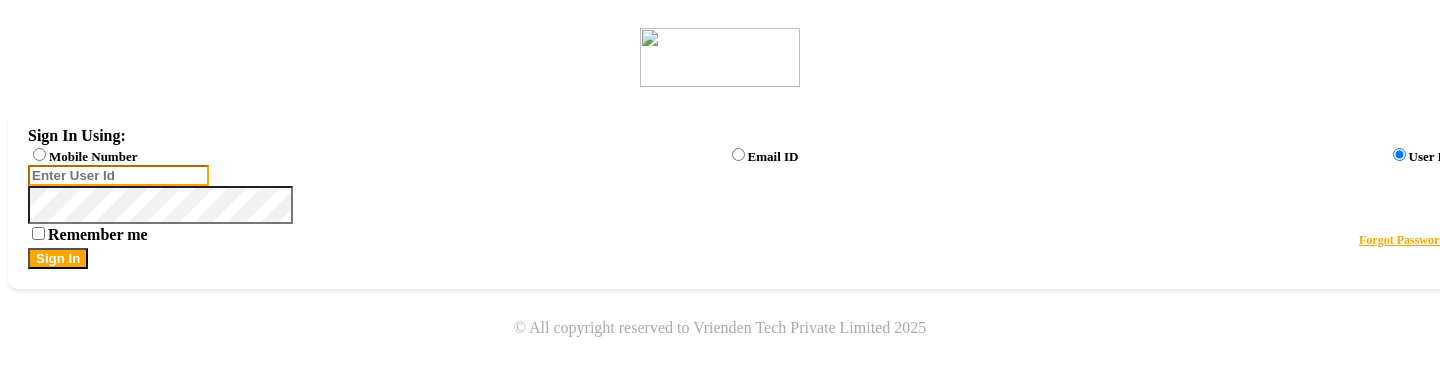 type on "8668893166" 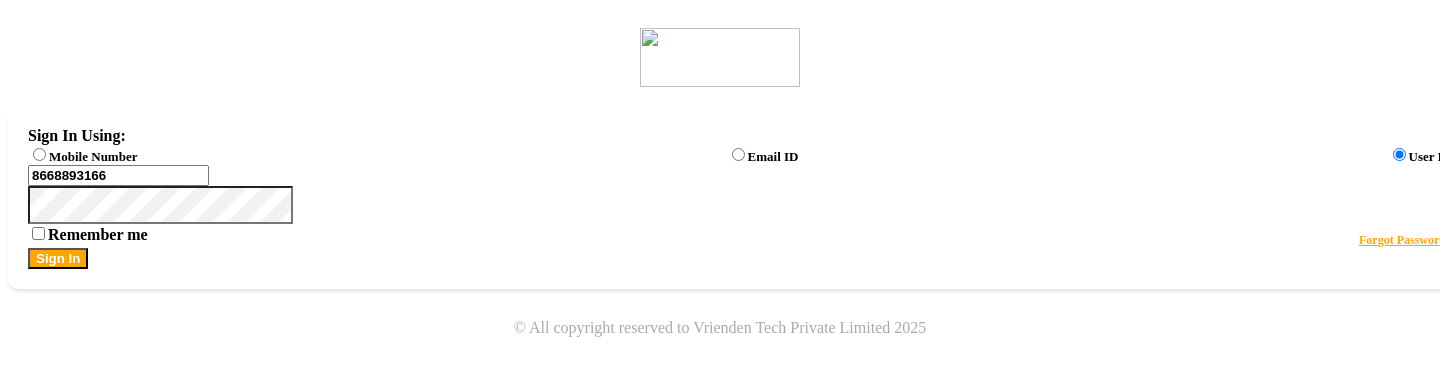 click on "Mobile Number" 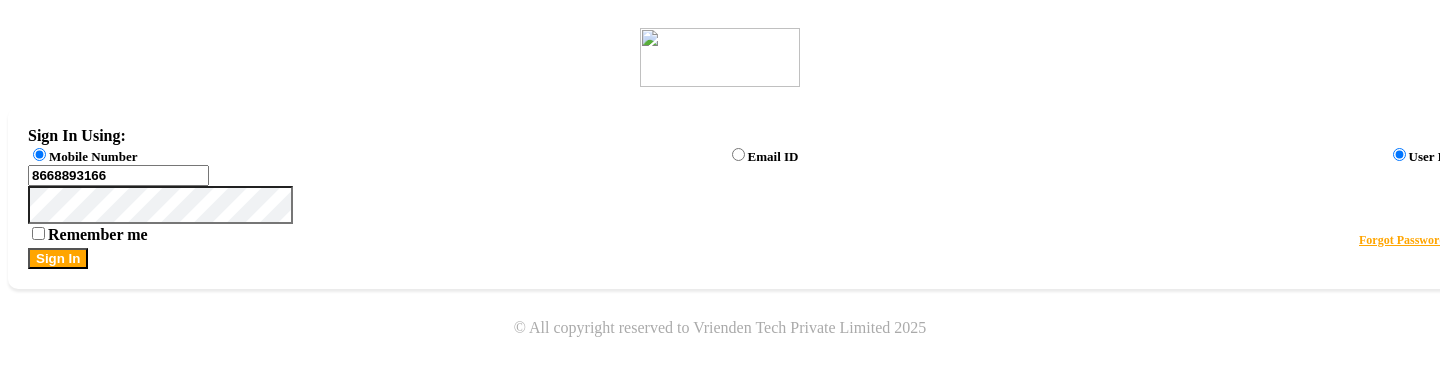 radio on "false" 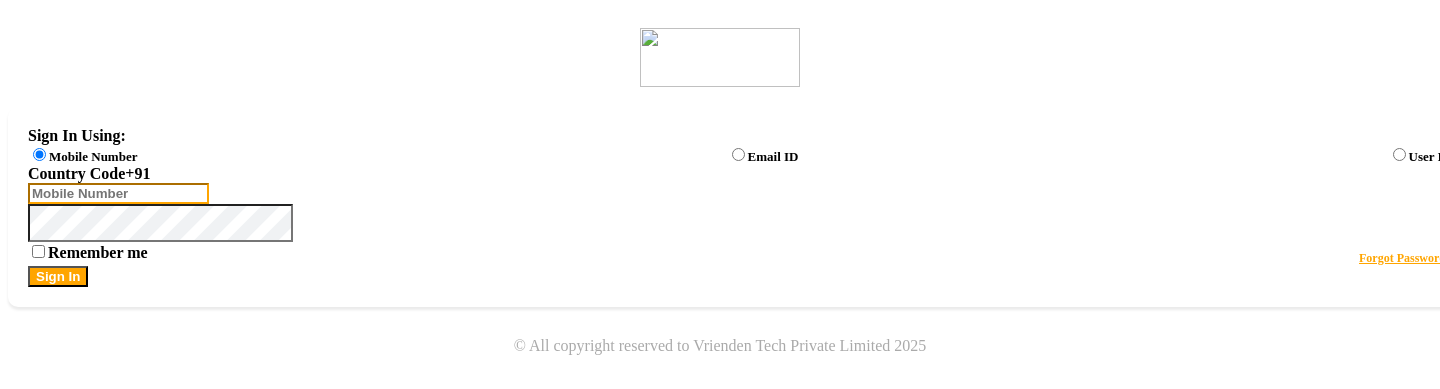 click 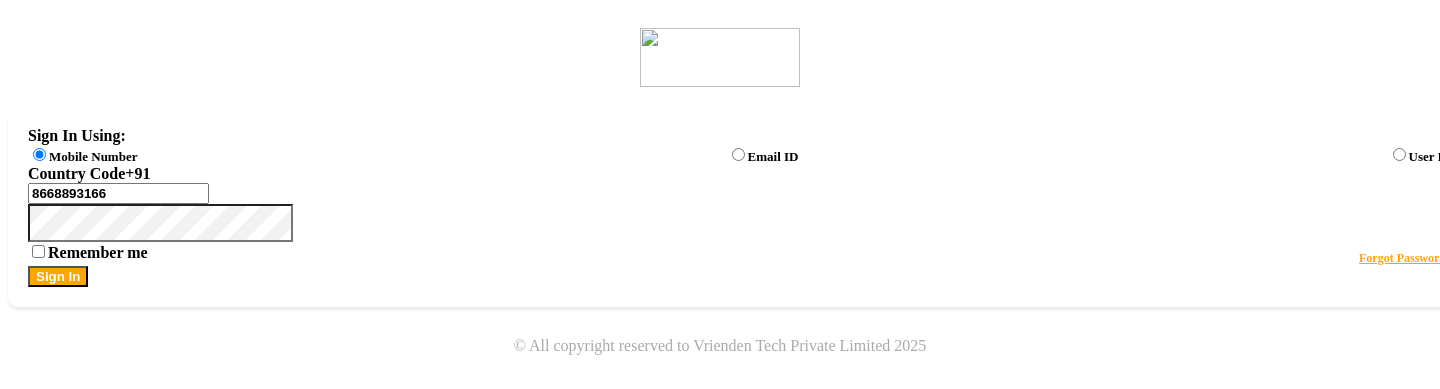 click on "Sign In" 